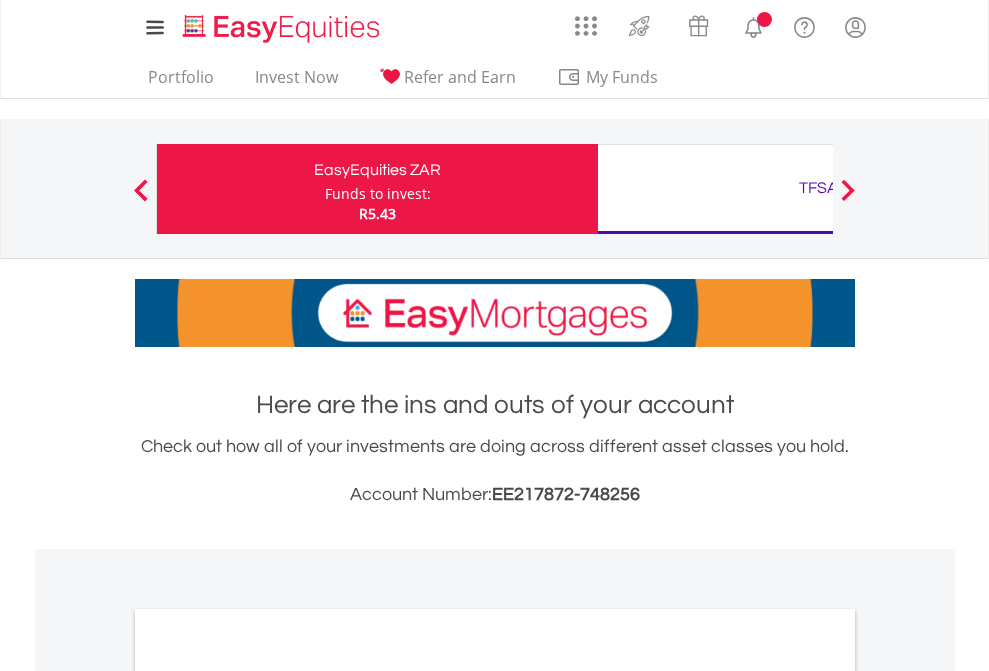 scroll, scrollTop: 0, scrollLeft: 0, axis: both 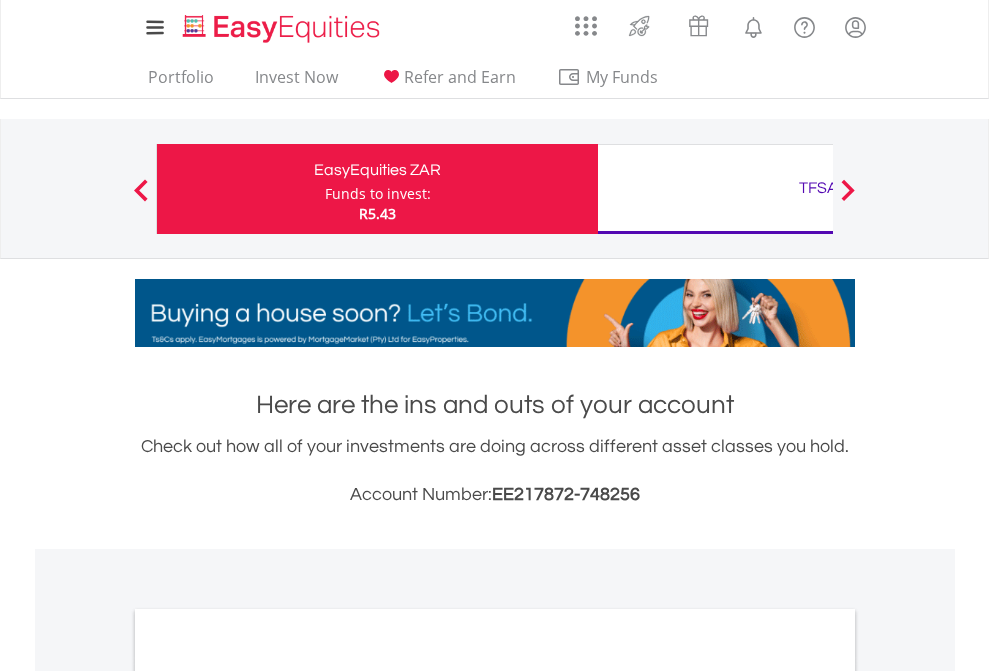 click on "Funds to invest:" at bounding box center (378, 194) 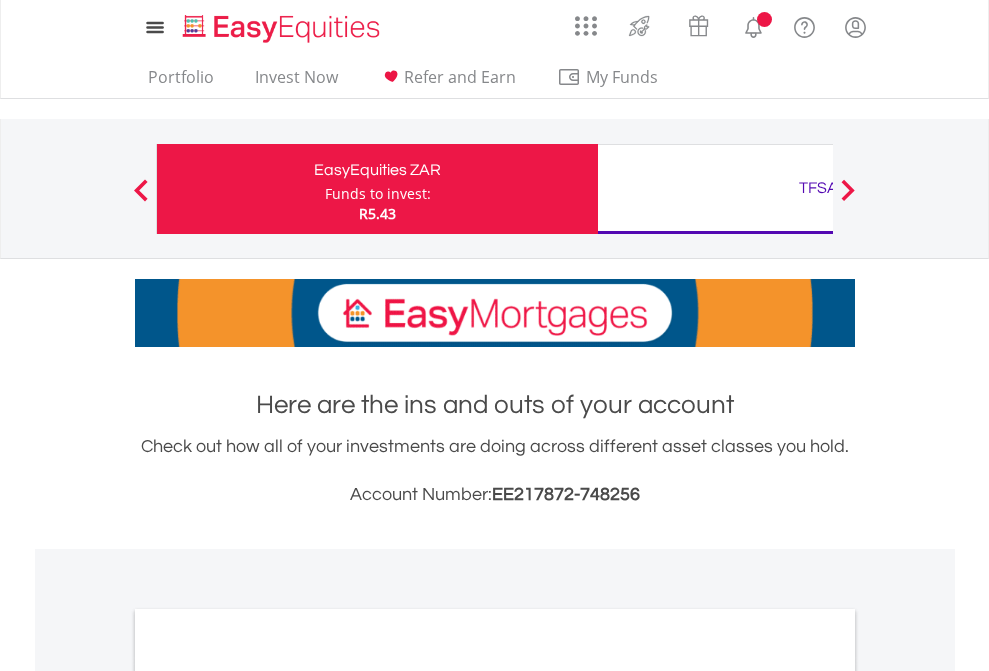 scroll, scrollTop: 0, scrollLeft: 0, axis: both 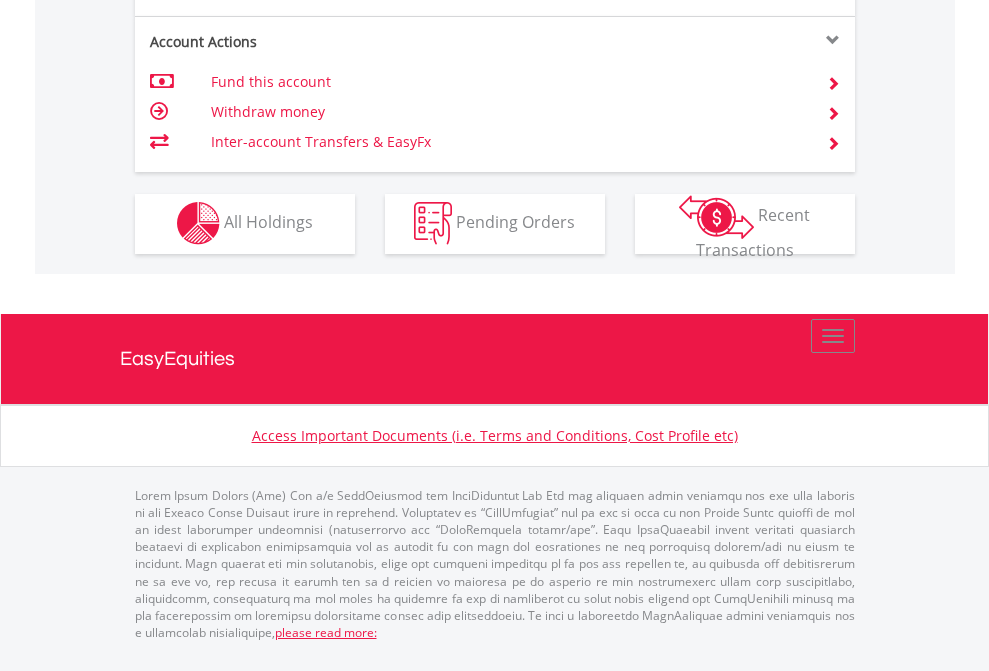 click on "Investment types" at bounding box center [706, -353] 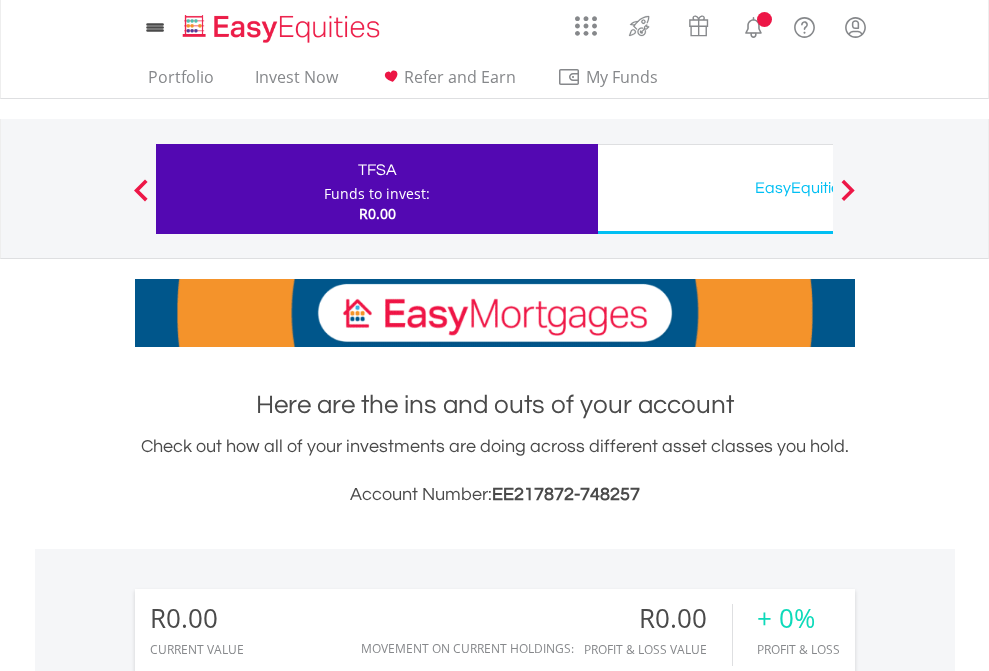 scroll, scrollTop: 0, scrollLeft: 0, axis: both 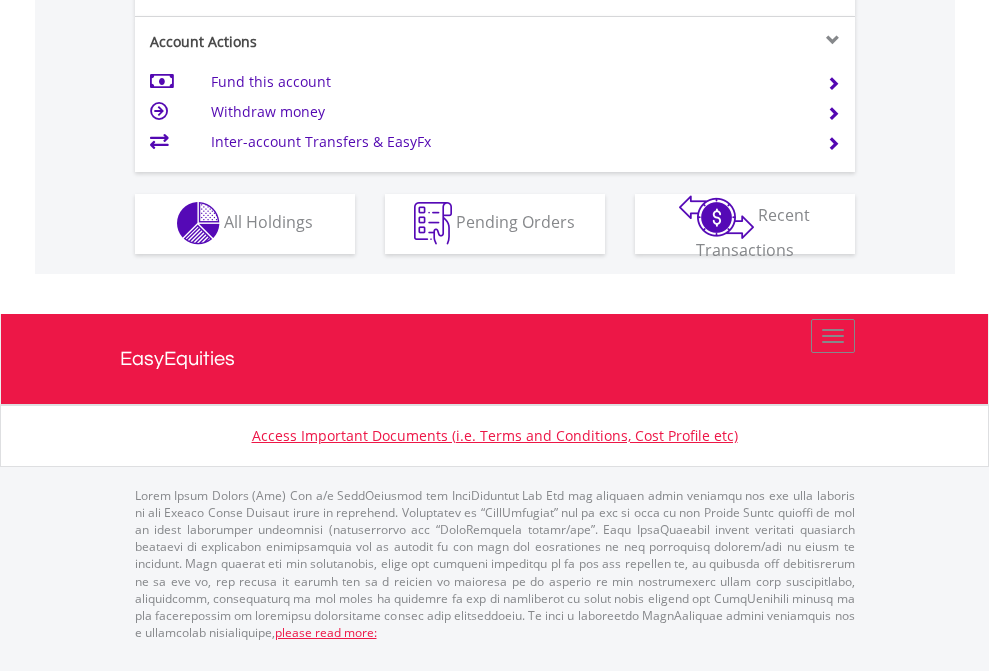 click on "Investment types" at bounding box center (706, -353) 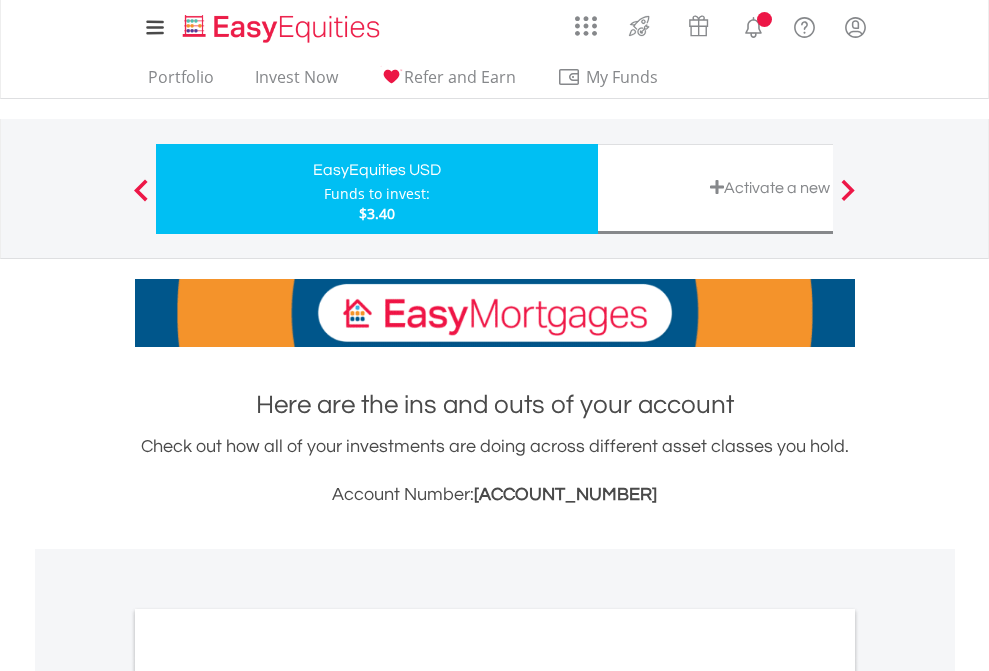 scroll, scrollTop: 0, scrollLeft: 0, axis: both 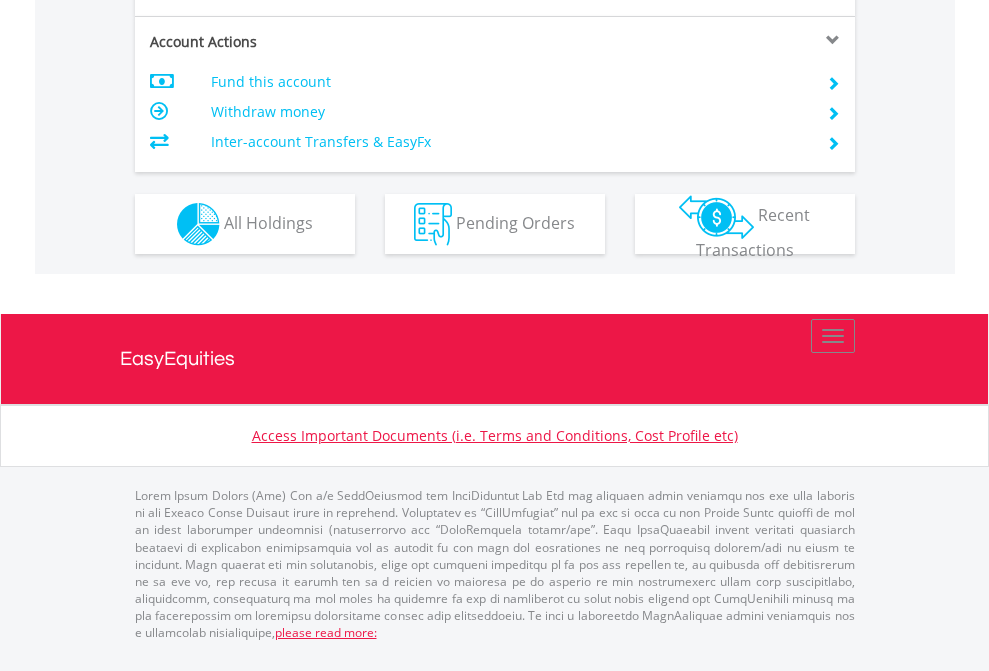 click on "Investment types" at bounding box center [706, -337] 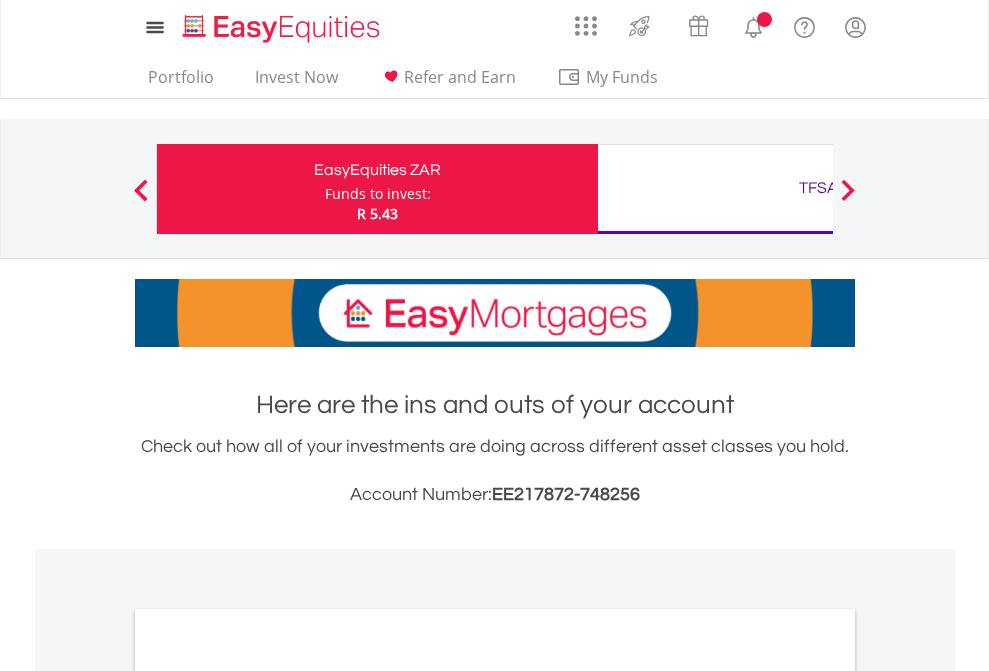 scroll, scrollTop: 1202, scrollLeft: 0, axis: vertical 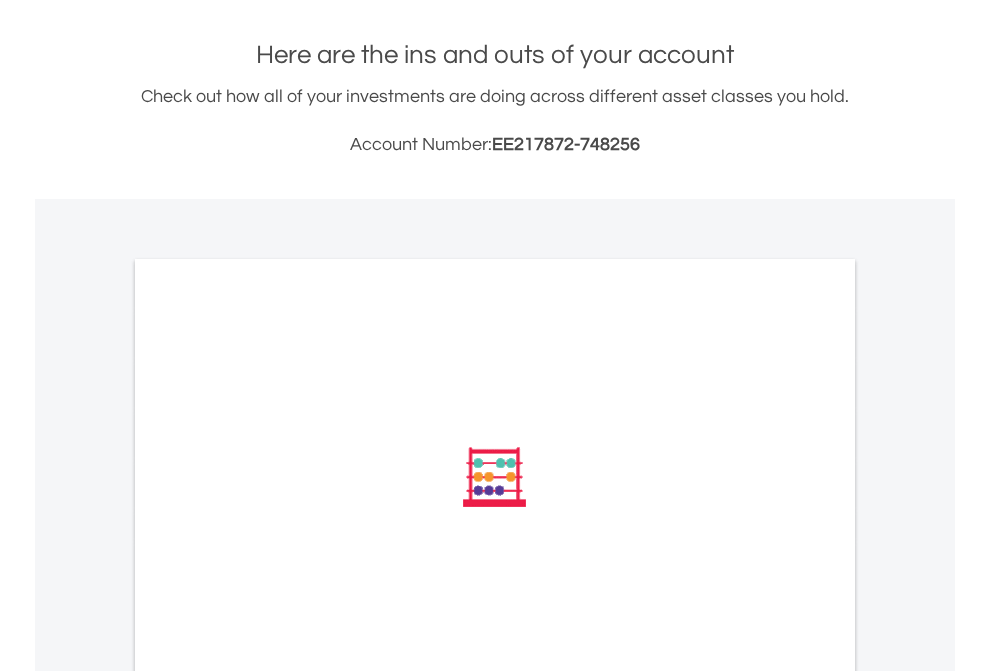 click on "All Holdings" at bounding box center [268, 746] 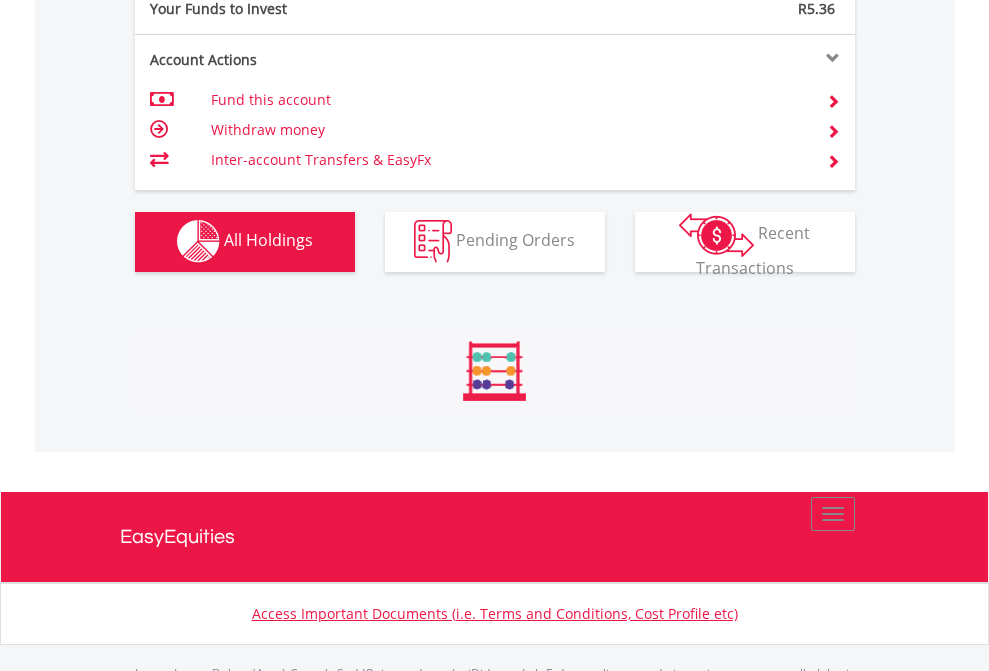 scroll, scrollTop: 999808, scrollLeft: 999687, axis: both 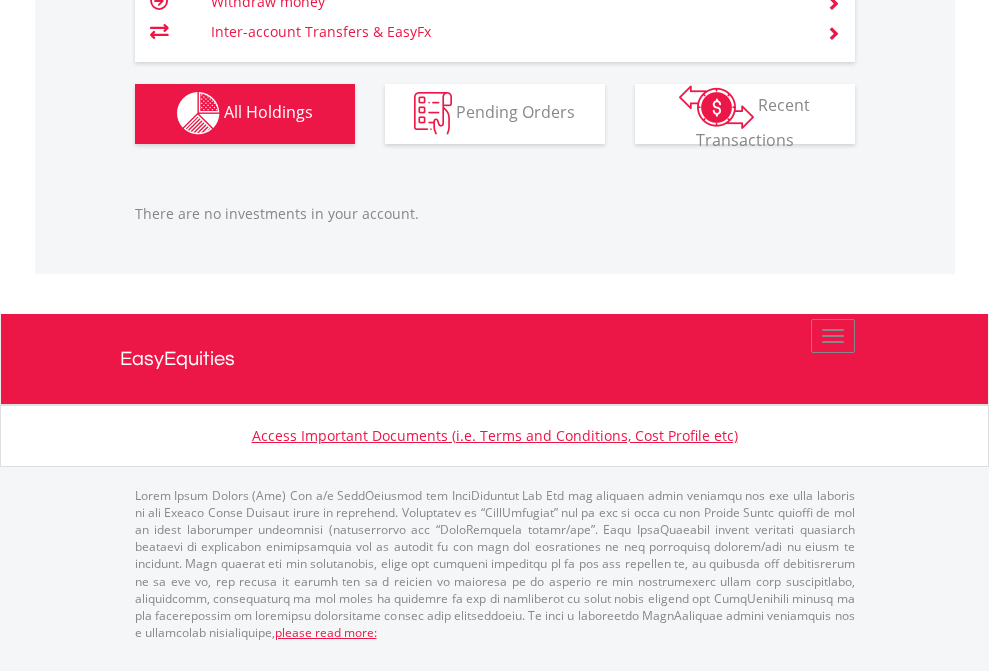 click on "TFSA" at bounding box center [818, -1142] 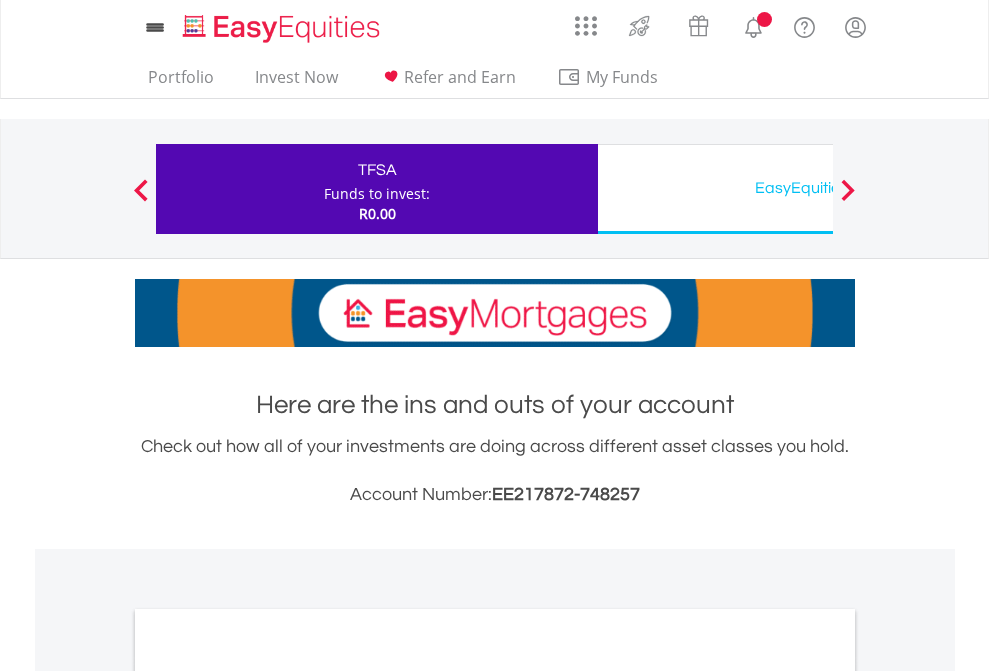 scroll, scrollTop: 0, scrollLeft: 0, axis: both 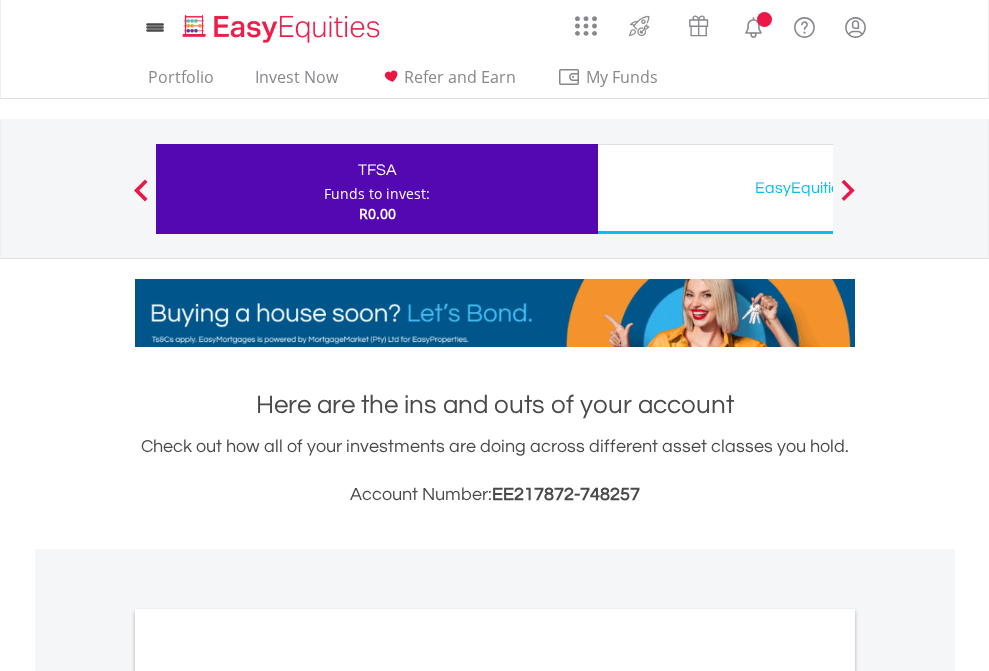 click on "All Holdings" at bounding box center [268, 1096] 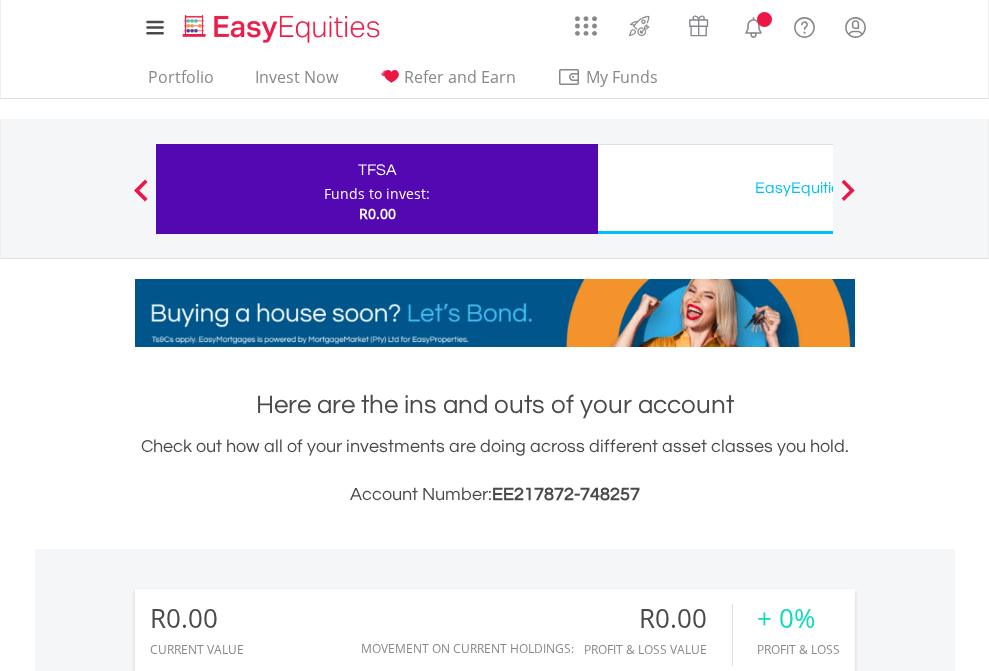 scroll, scrollTop: 1202, scrollLeft: 0, axis: vertical 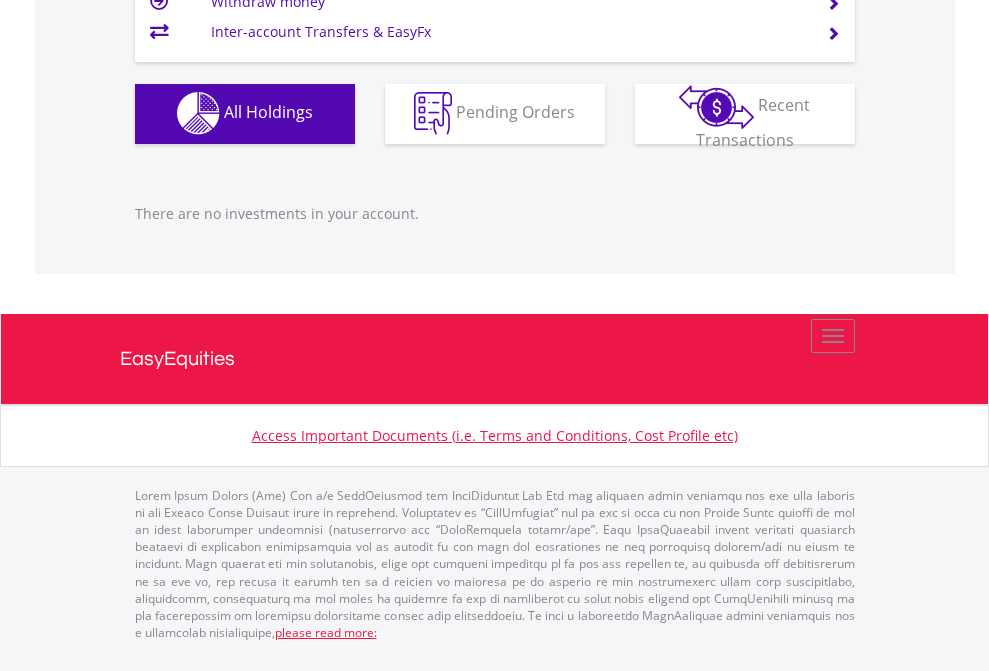 click on "EasyEquities USD" at bounding box center [818, -1142] 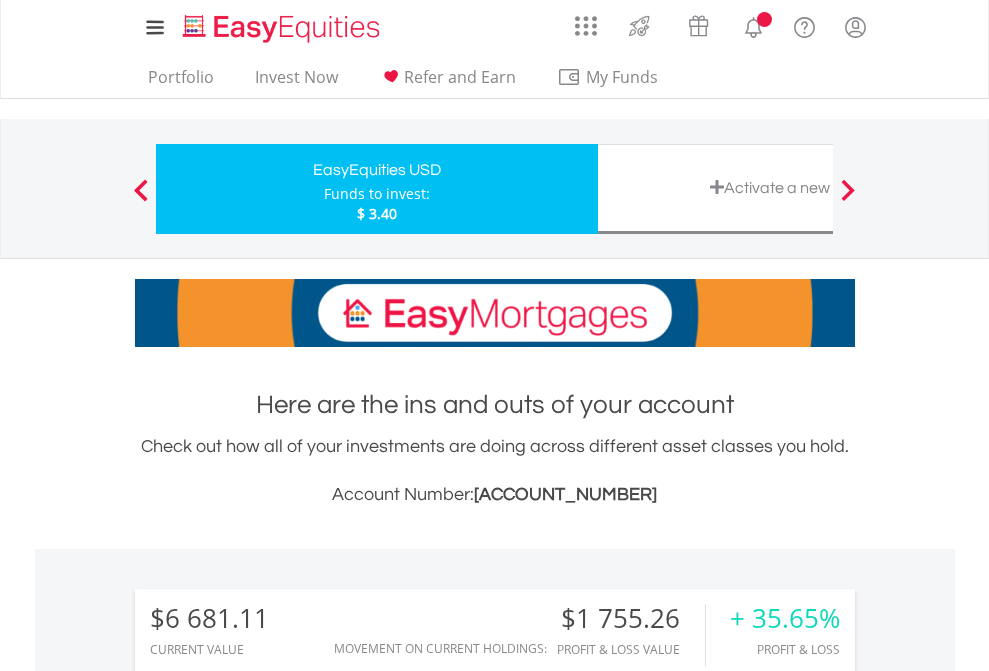 scroll, scrollTop: 0, scrollLeft: 0, axis: both 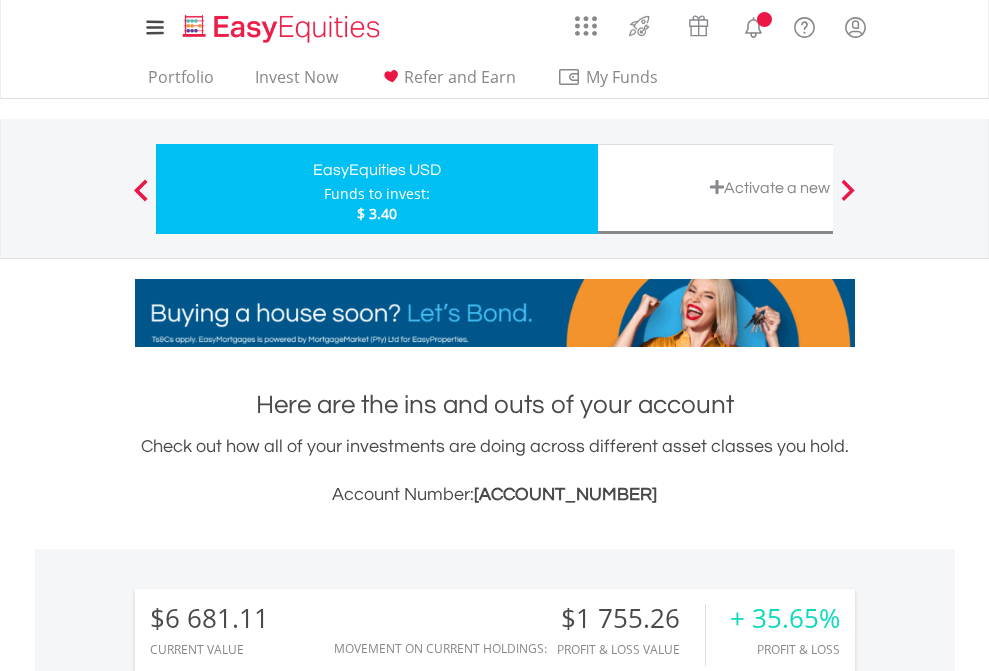 click on "All Holdings" at bounding box center [268, 1506] 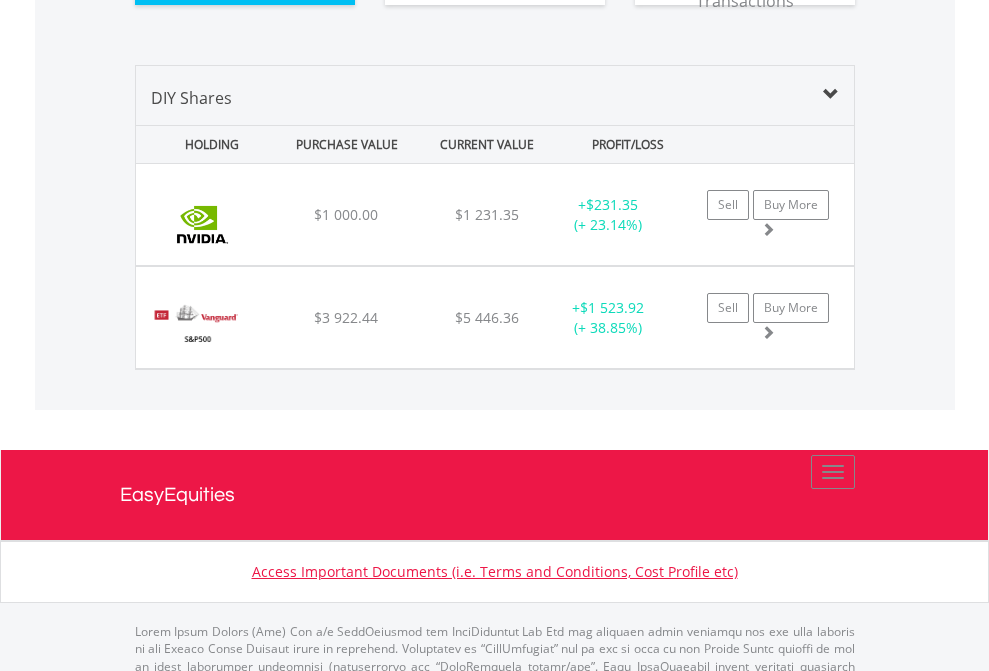 scroll, scrollTop: 2264, scrollLeft: 0, axis: vertical 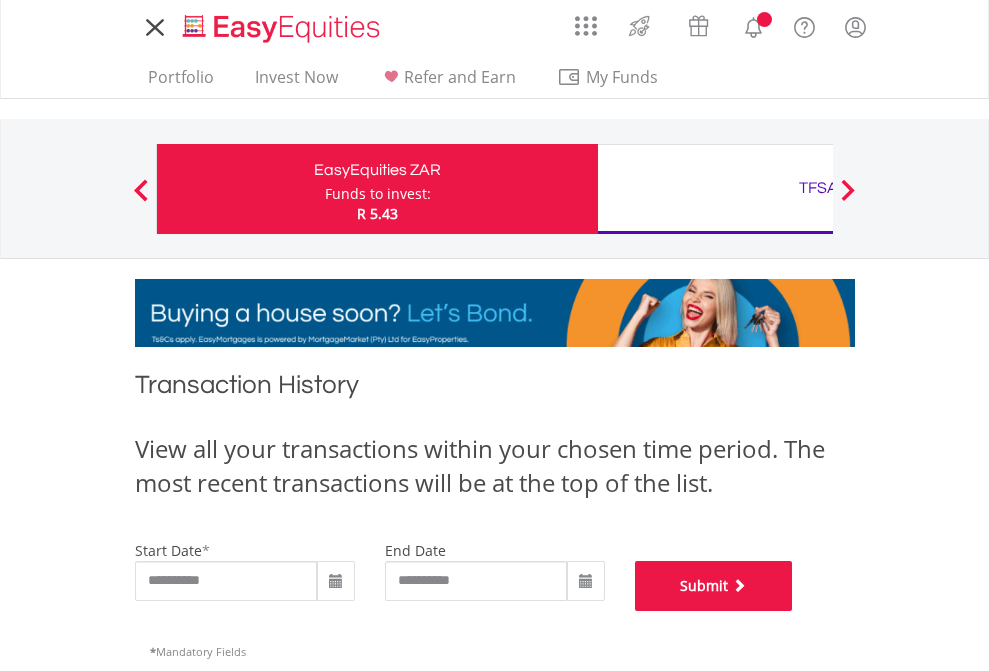 click on "Submit" at bounding box center (714, 586) 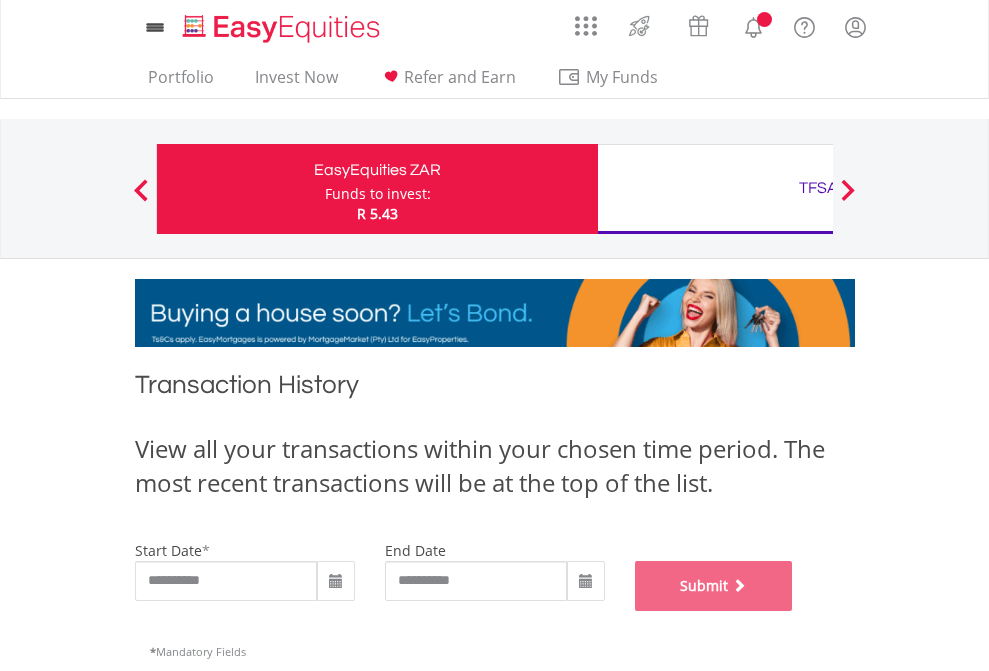 scroll, scrollTop: 811, scrollLeft: 0, axis: vertical 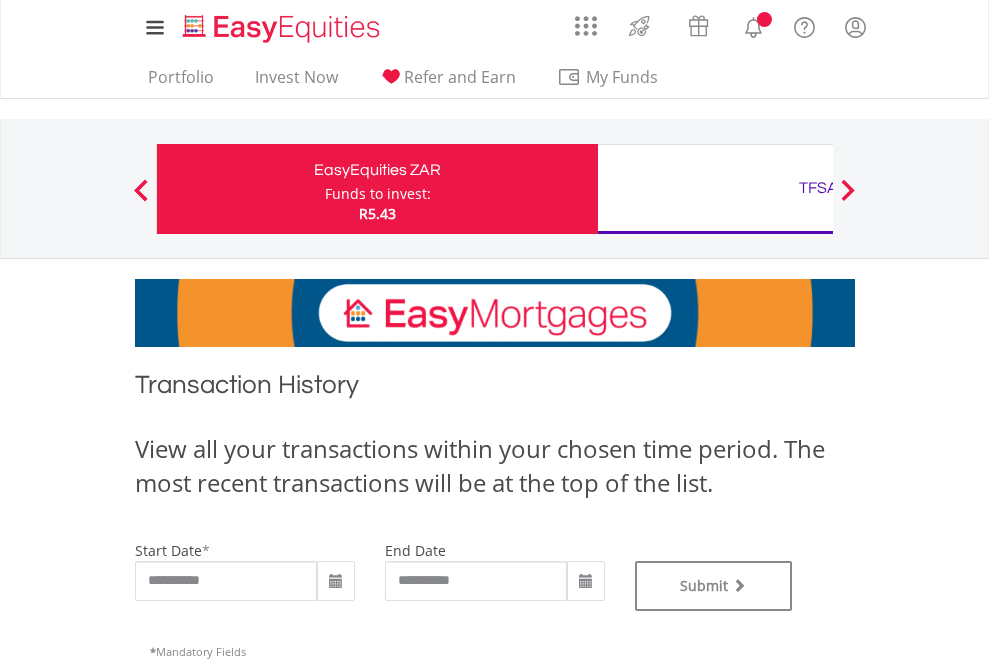 click on "TFSA" at bounding box center [818, 188] 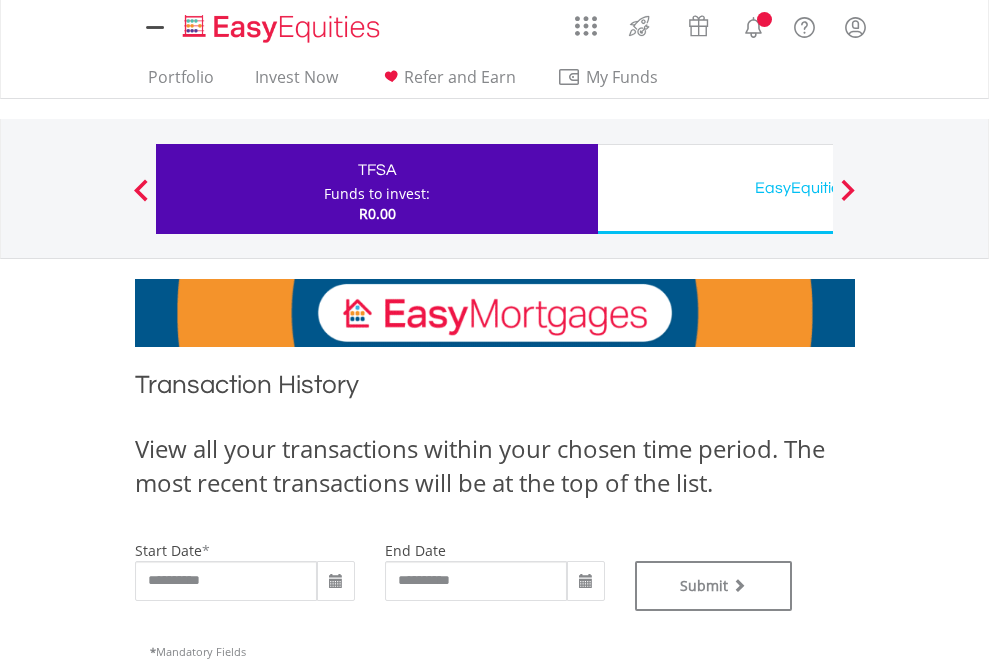 scroll, scrollTop: 0, scrollLeft: 0, axis: both 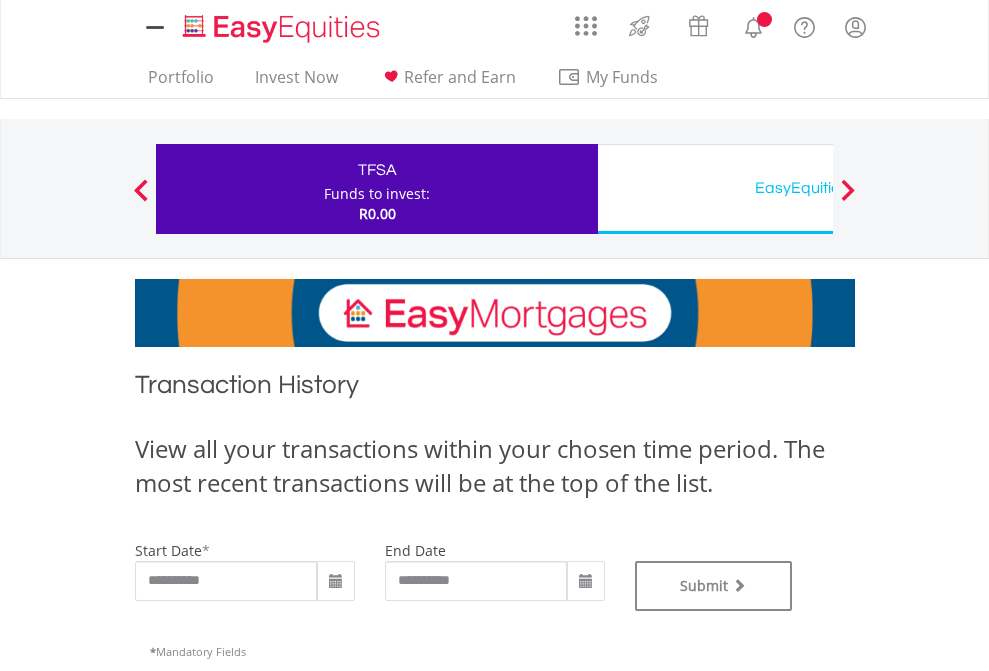 type on "**********" 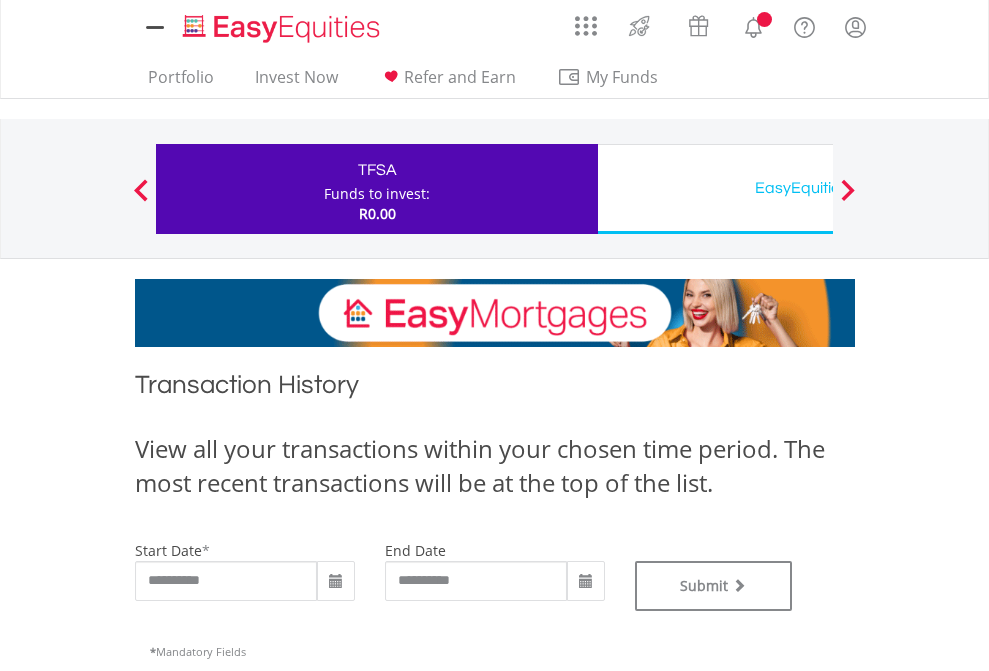 type on "**********" 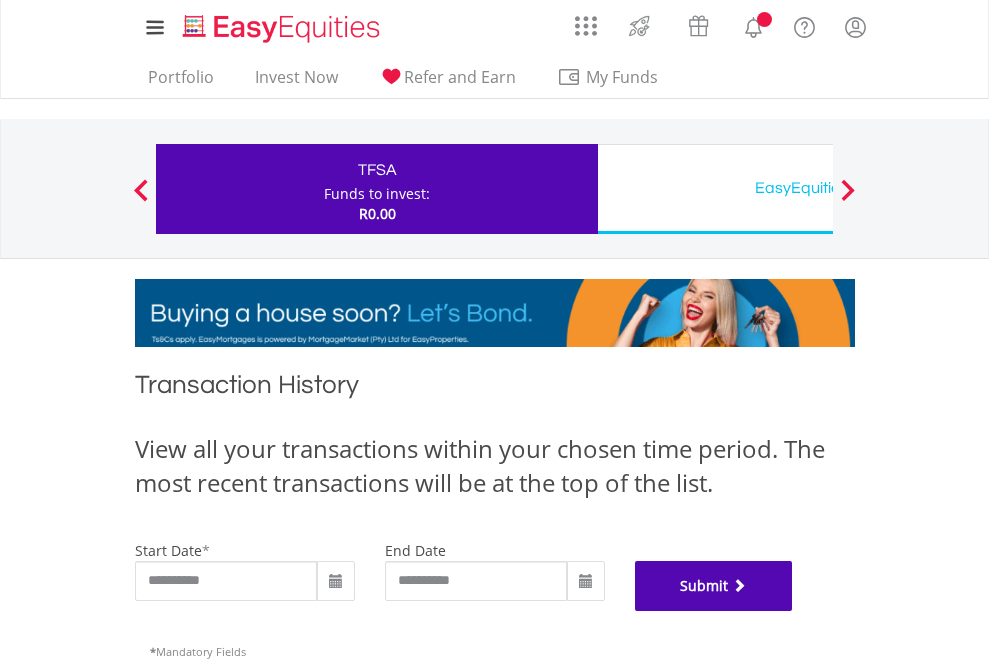 click on "Submit" at bounding box center (714, 586) 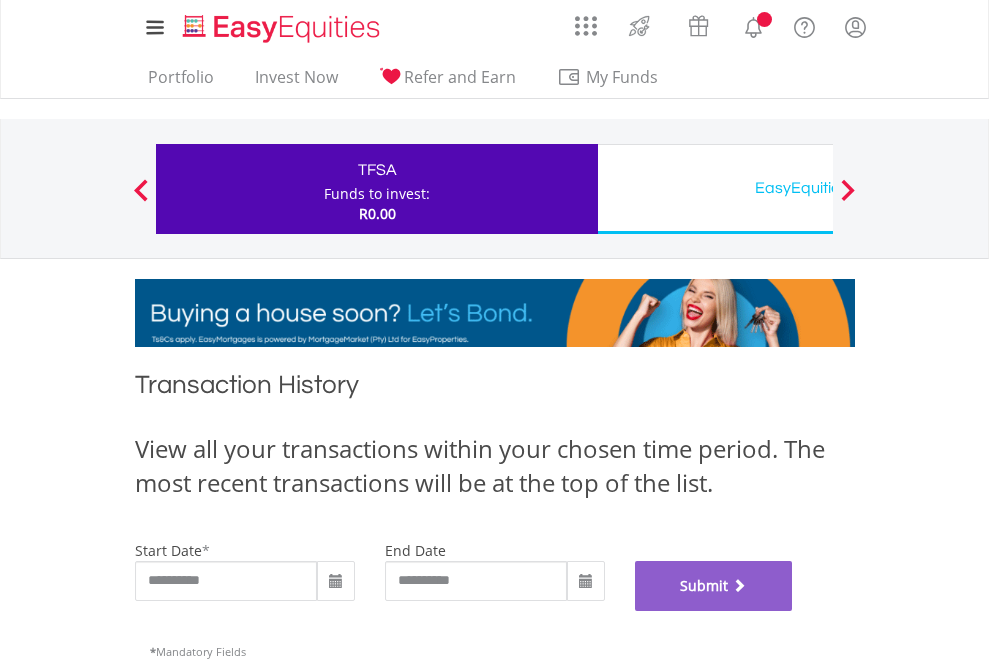 scroll, scrollTop: 811, scrollLeft: 0, axis: vertical 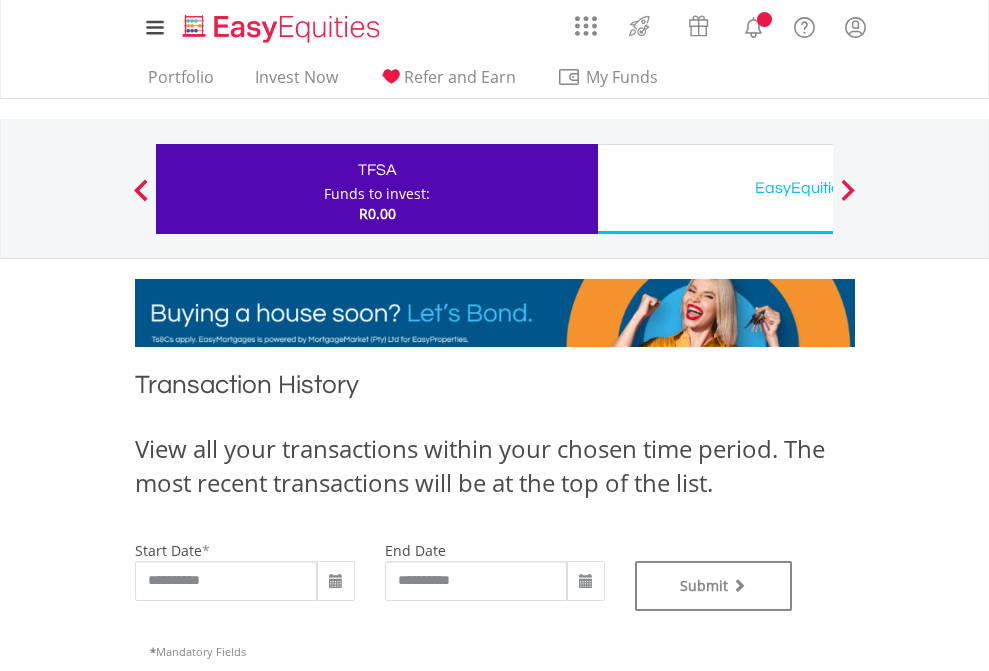 click on "EasyEquities USD" at bounding box center (818, 188) 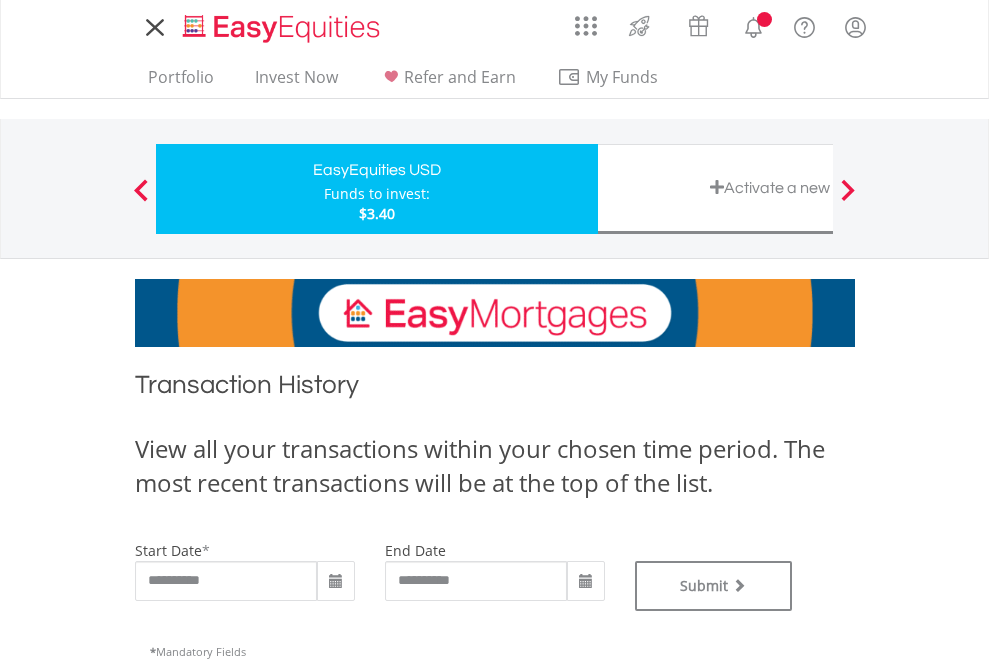scroll, scrollTop: 0, scrollLeft: 0, axis: both 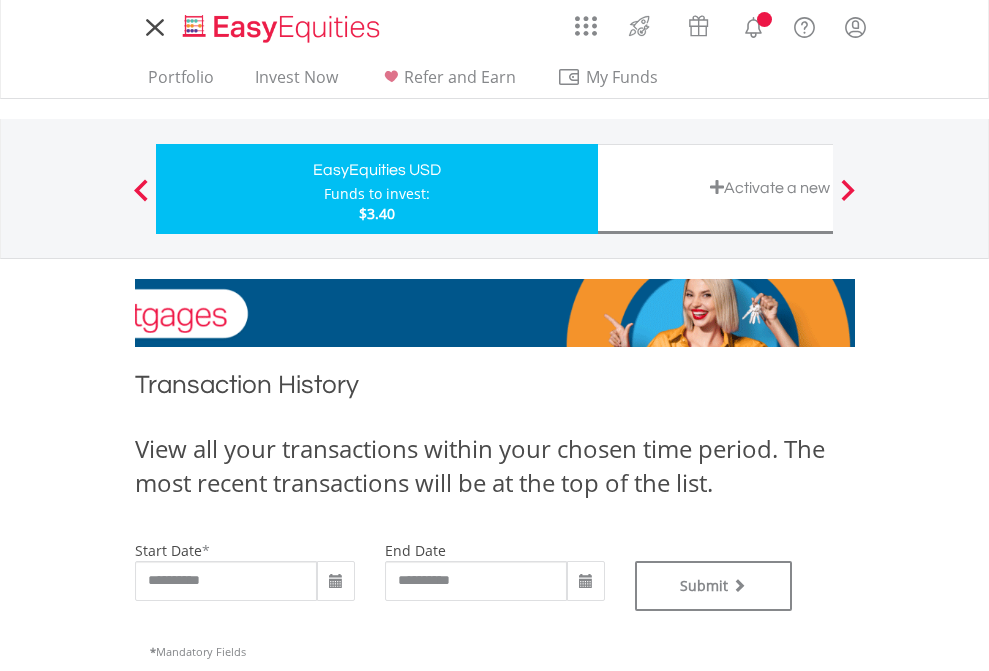 type on "**********" 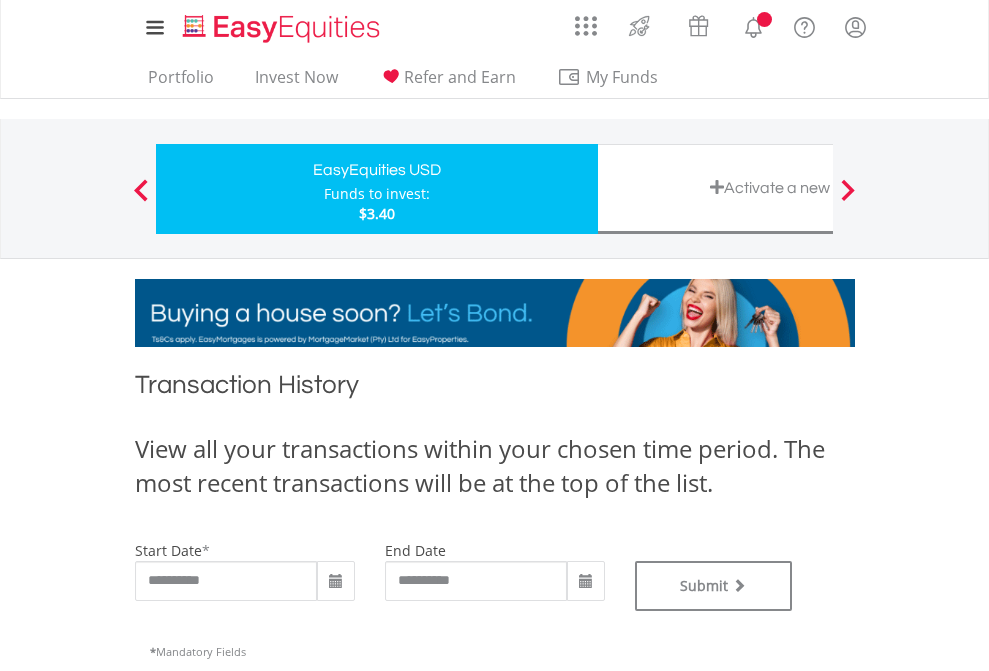 type on "**********" 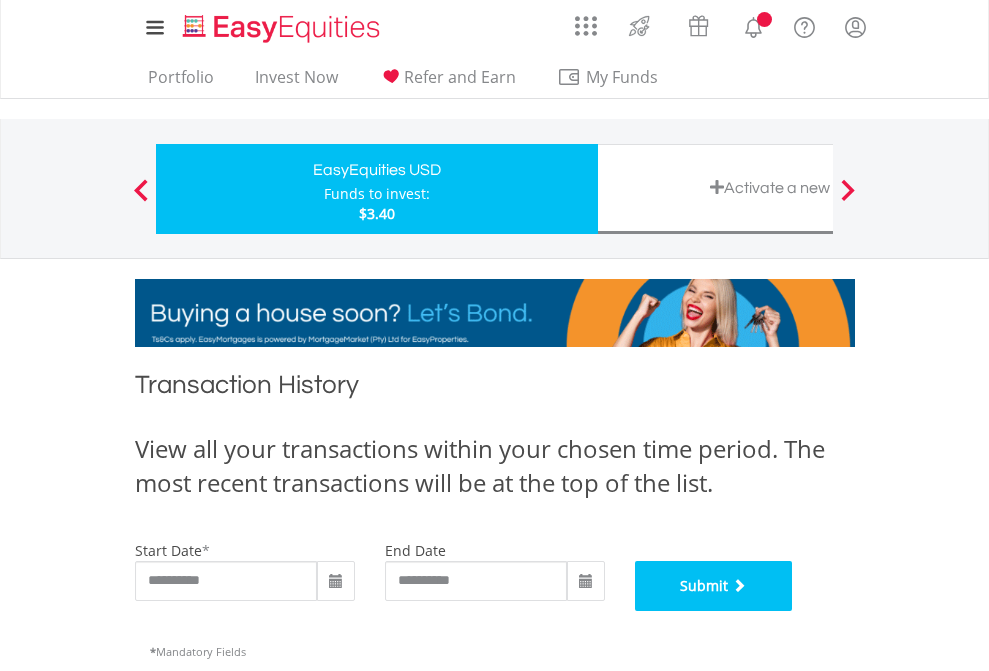 click on "Submit" at bounding box center [714, 586] 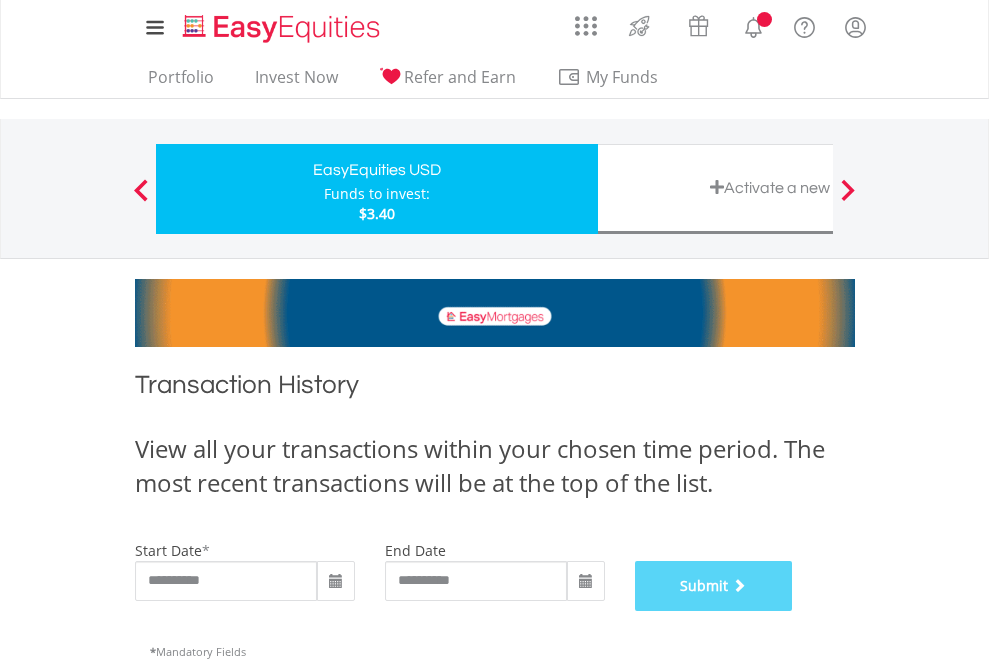 scroll, scrollTop: 811, scrollLeft: 0, axis: vertical 